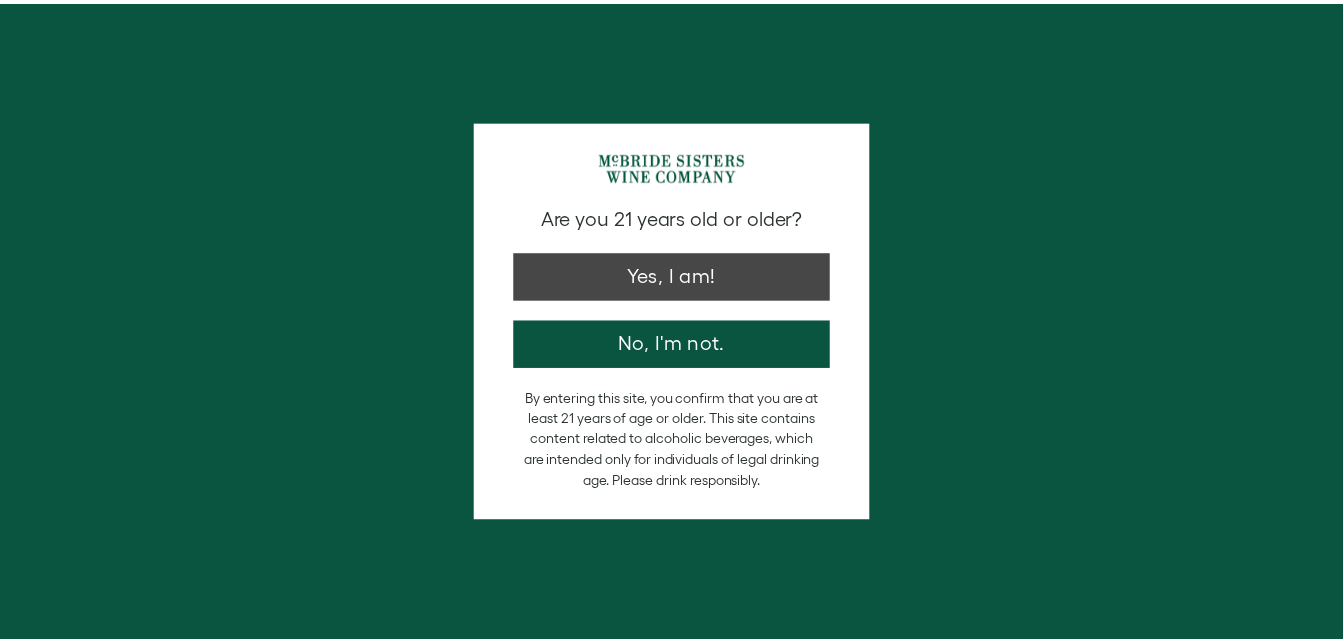 scroll, scrollTop: 0, scrollLeft: 0, axis: both 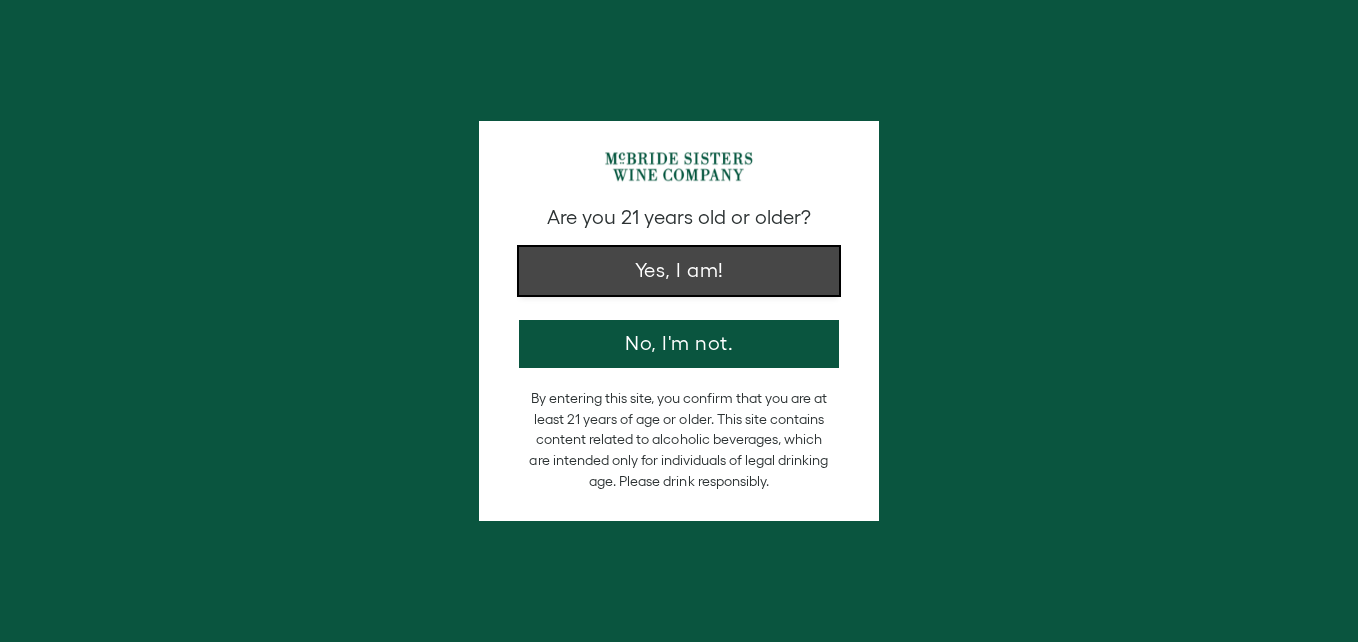 click on "Yes, I am!" at bounding box center [679, 271] 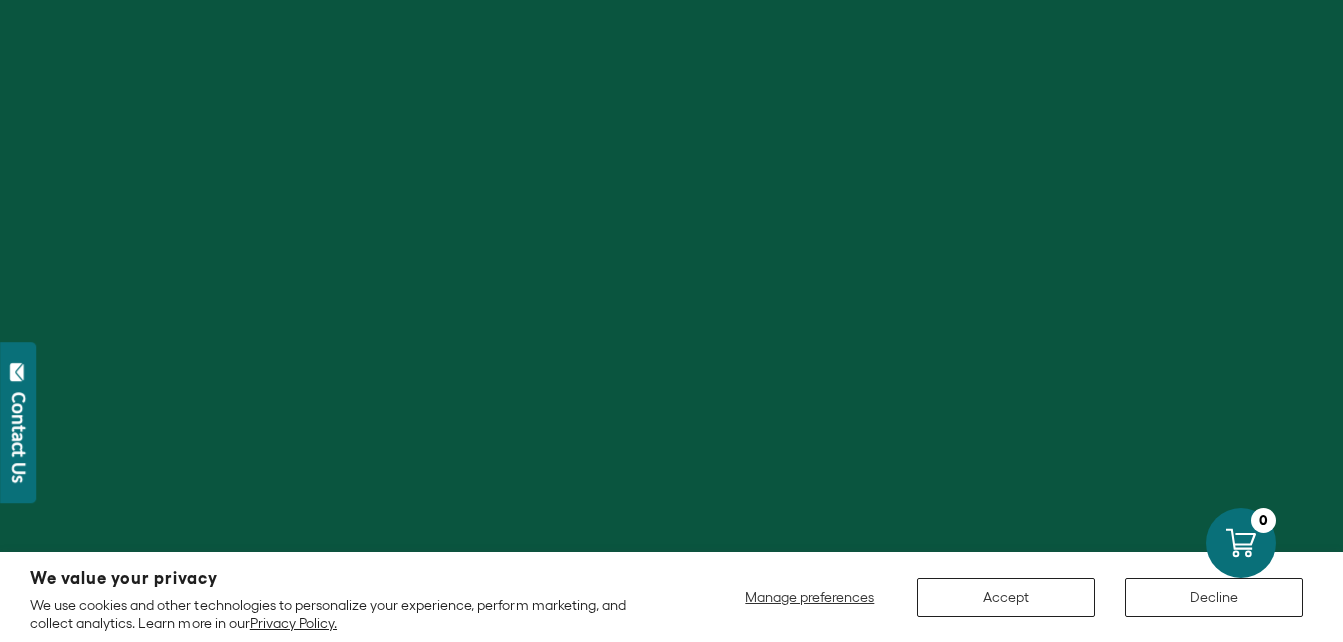 scroll, scrollTop: 0, scrollLeft: 0, axis: both 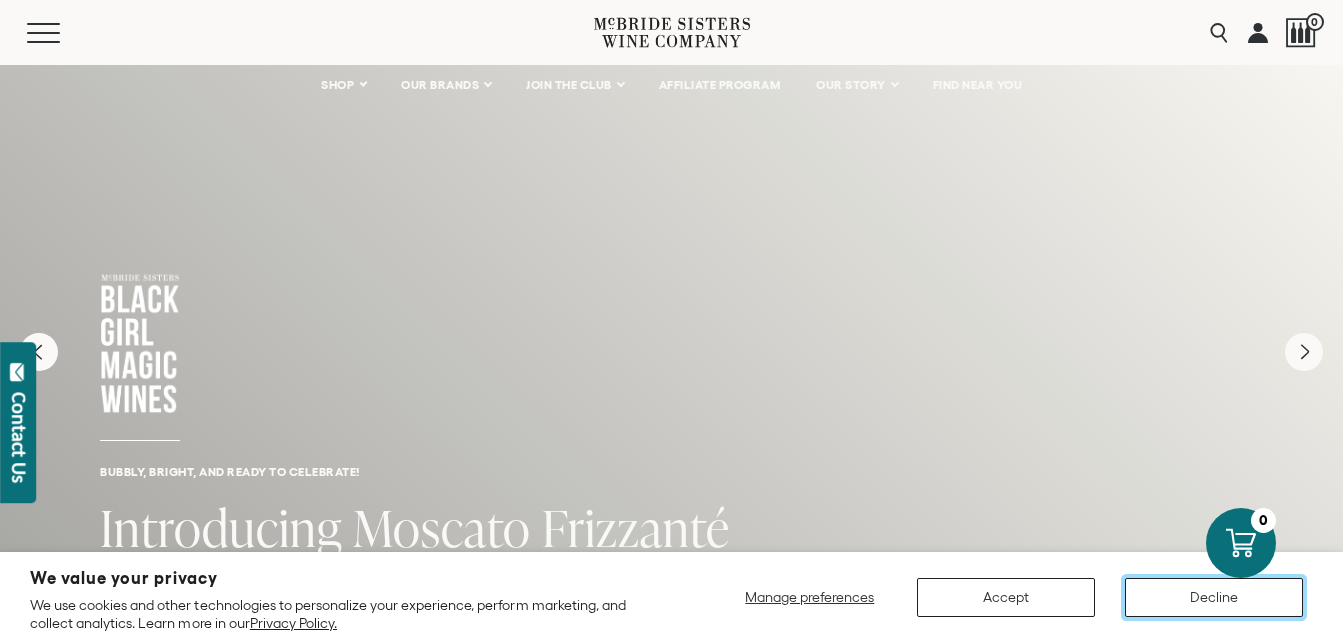 click on "Decline" at bounding box center (1214, 597) 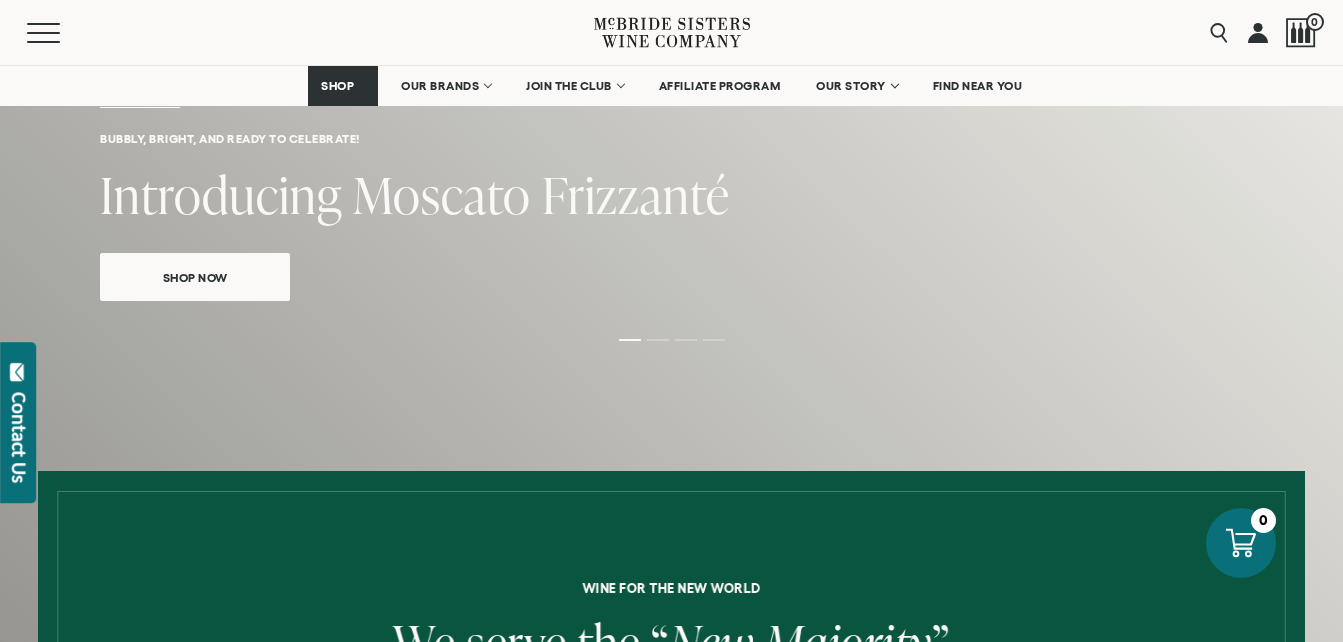 scroll, scrollTop: 373, scrollLeft: 0, axis: vertical 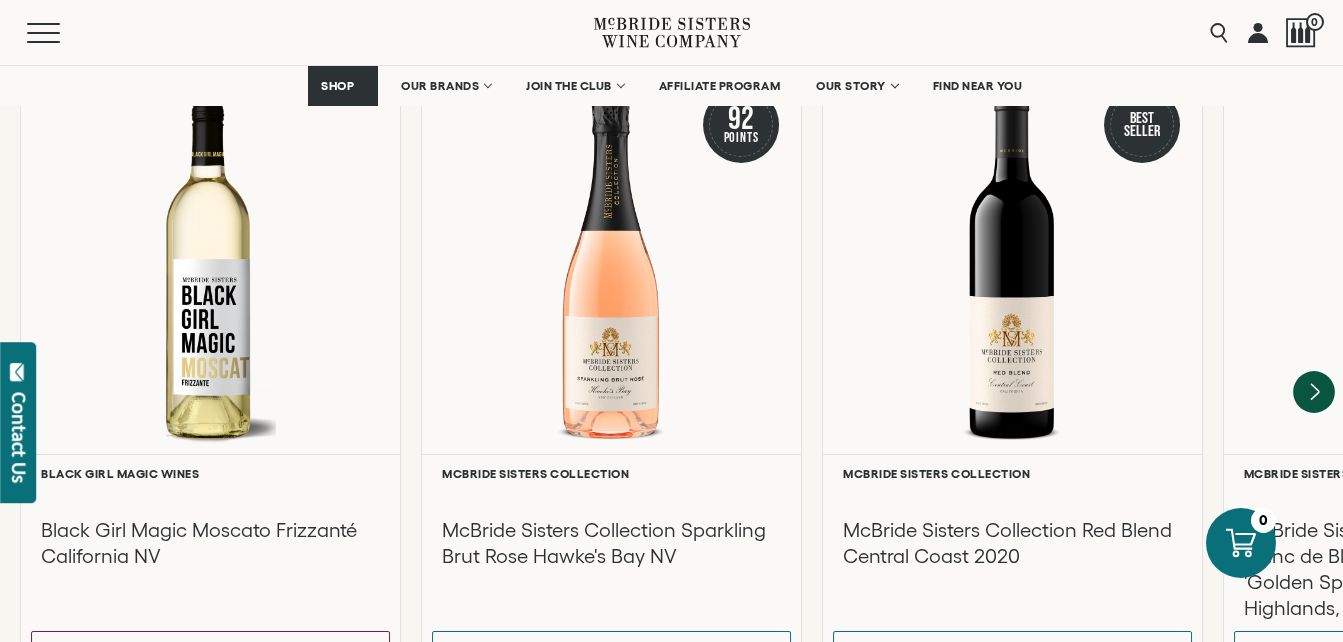click 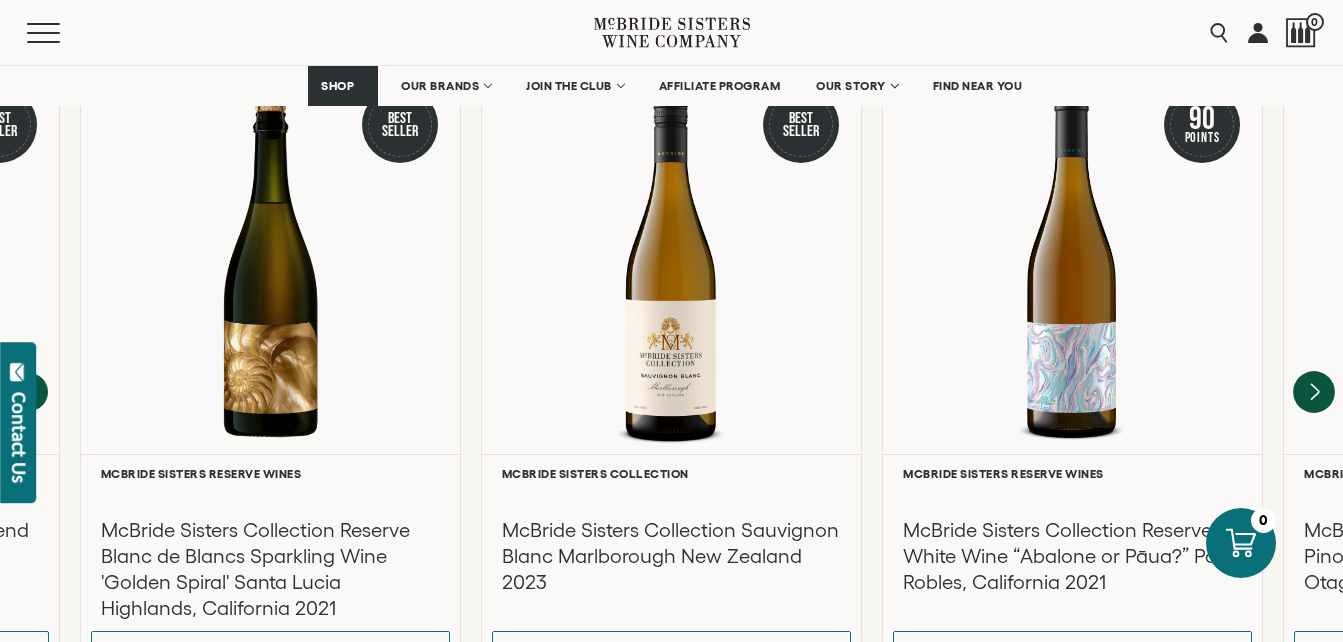 click 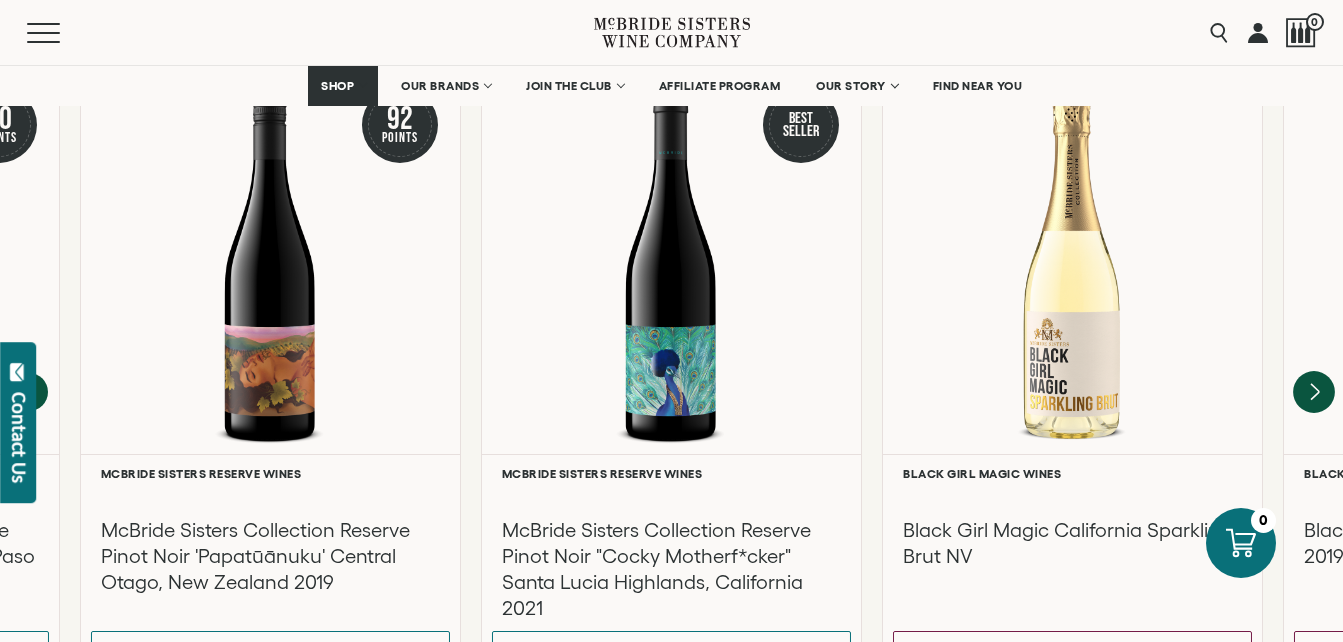 click 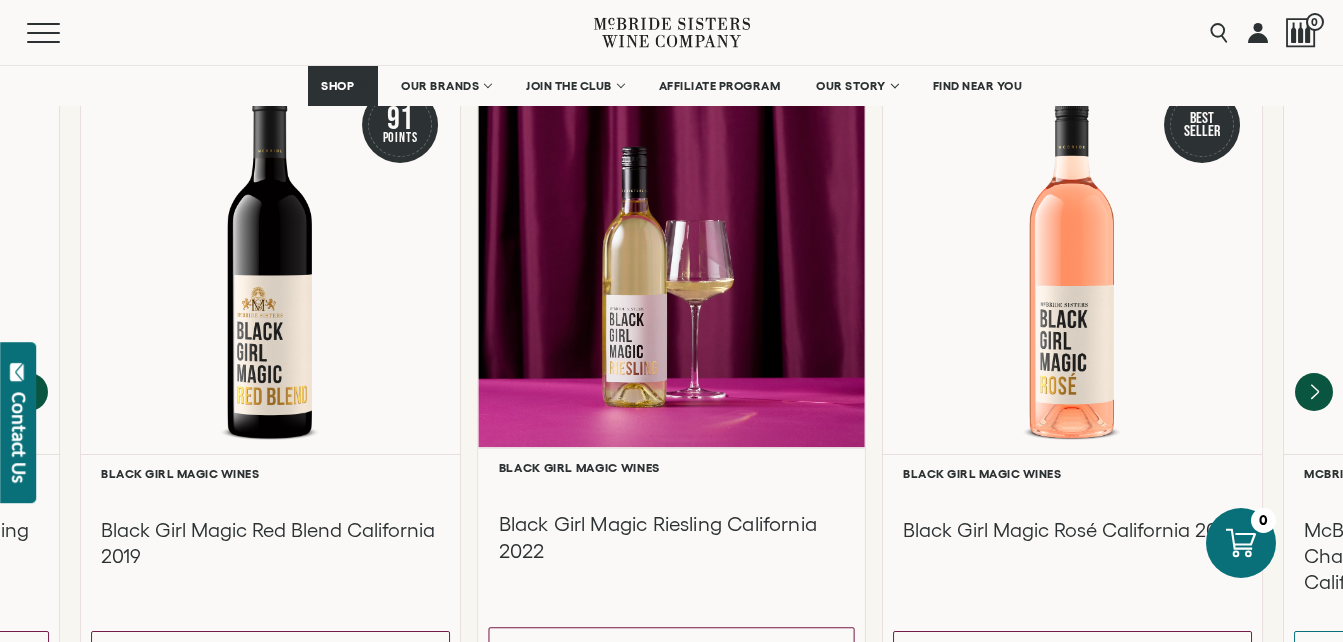 click on "Black Girl Magic Riesling California 2022" at bounding box center (672, 537) 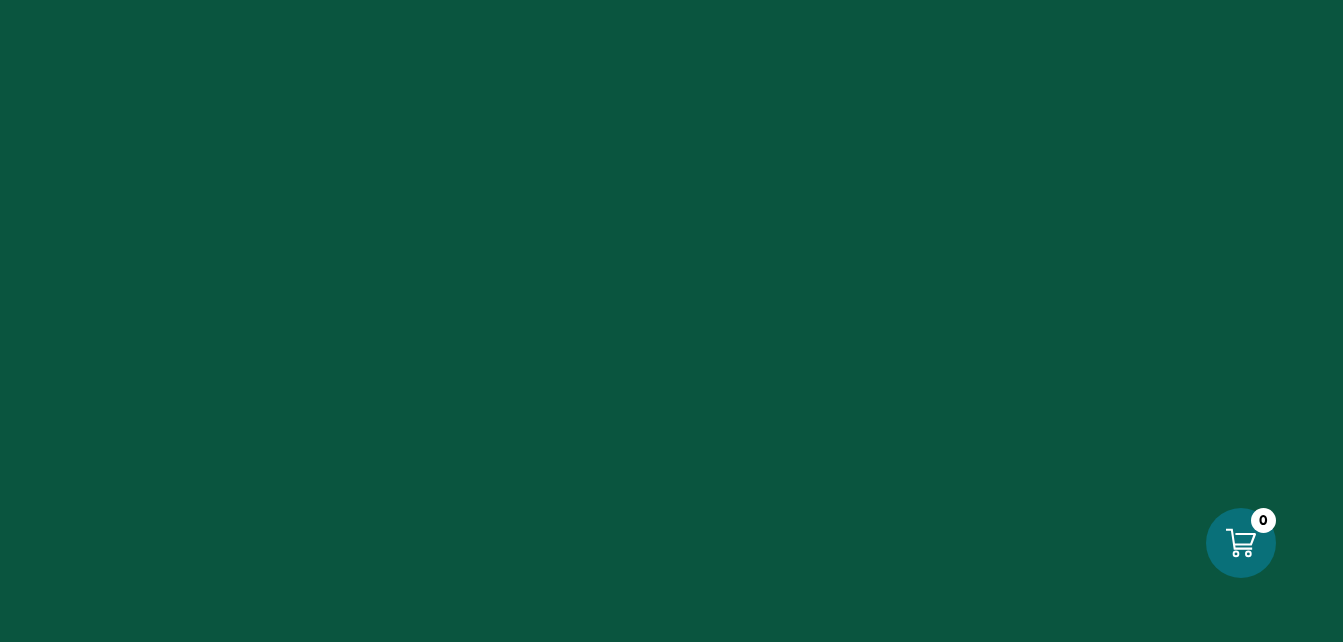 scroll, scrollTop: 0, scrollLeft: 0, axis: both 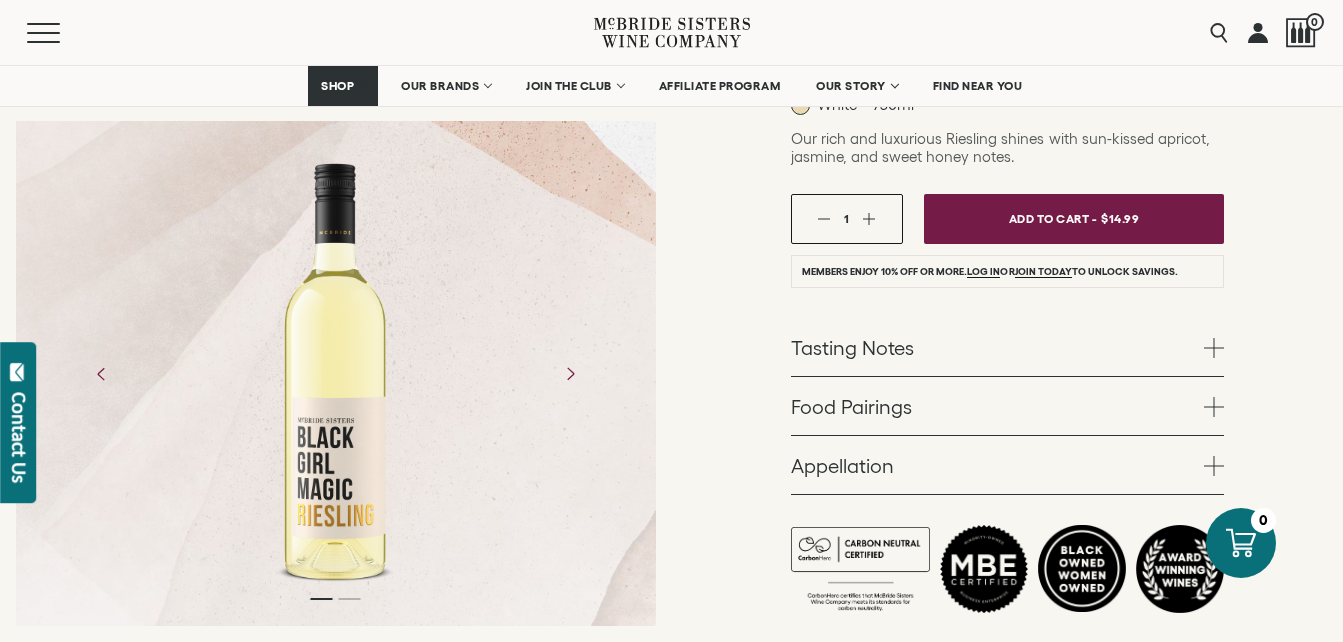 click at bounding box center (1214, 348) 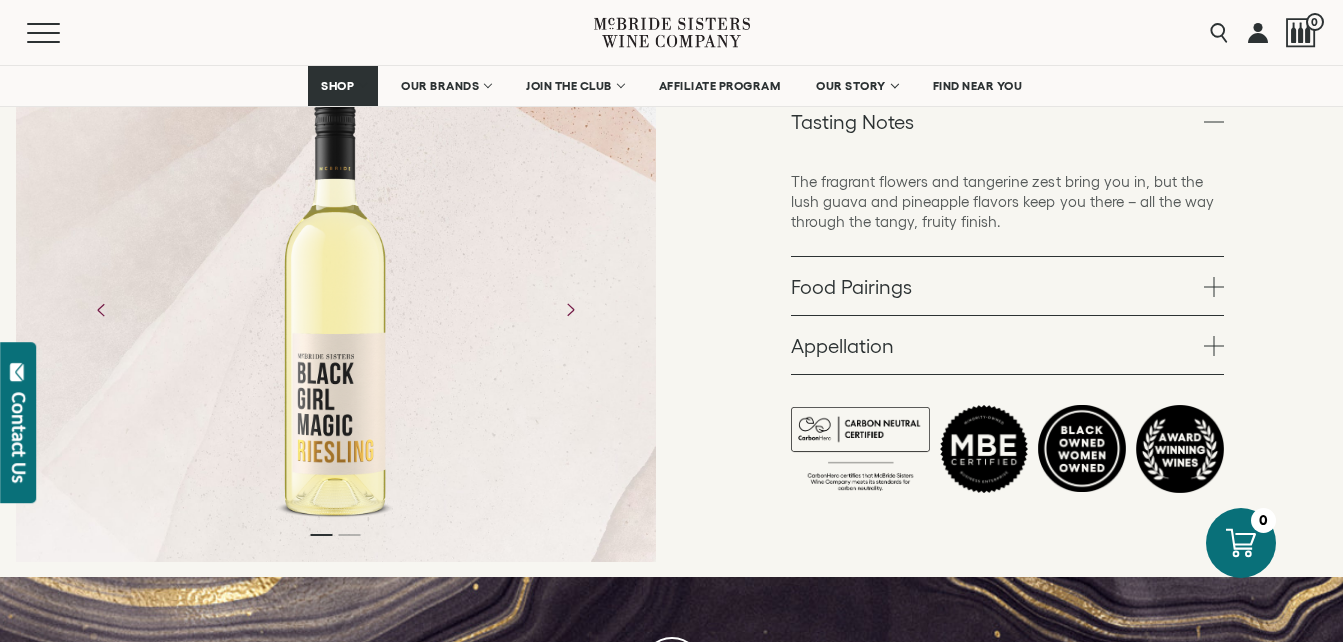 scroll, scrollTop: 639, scrollLeft: 0, axis: vertical 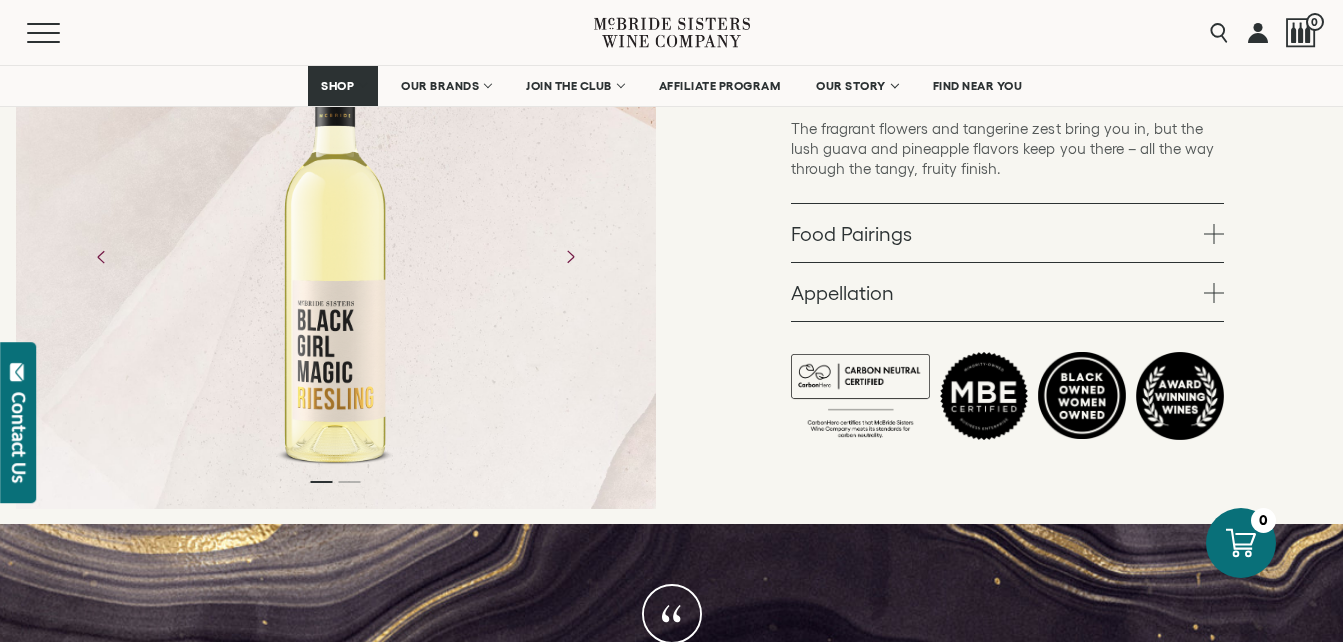 click at bounding box center [1214, 234] 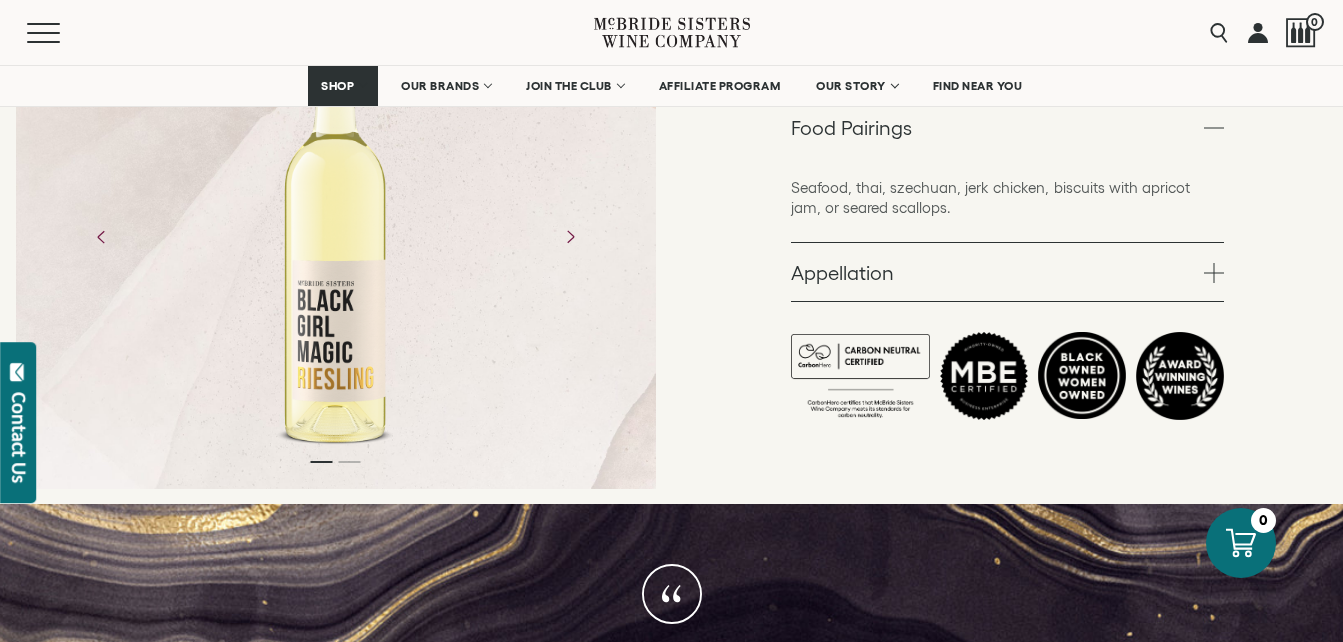 click at bounding box center [1214, 273] 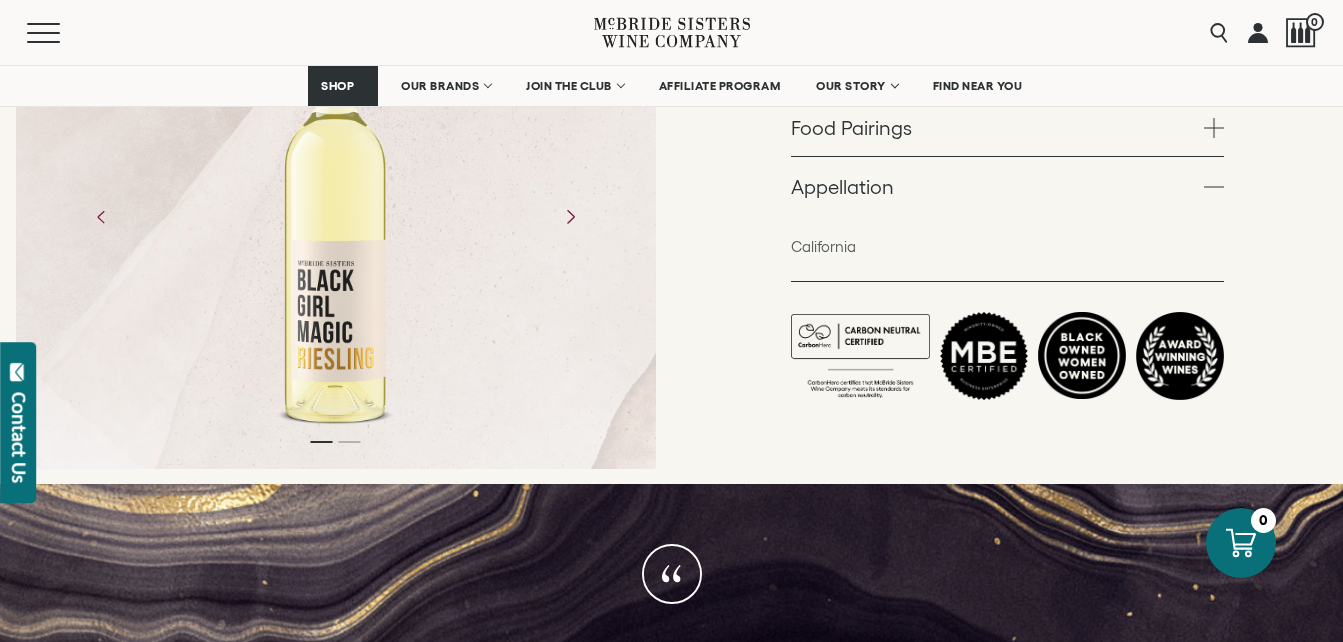 click 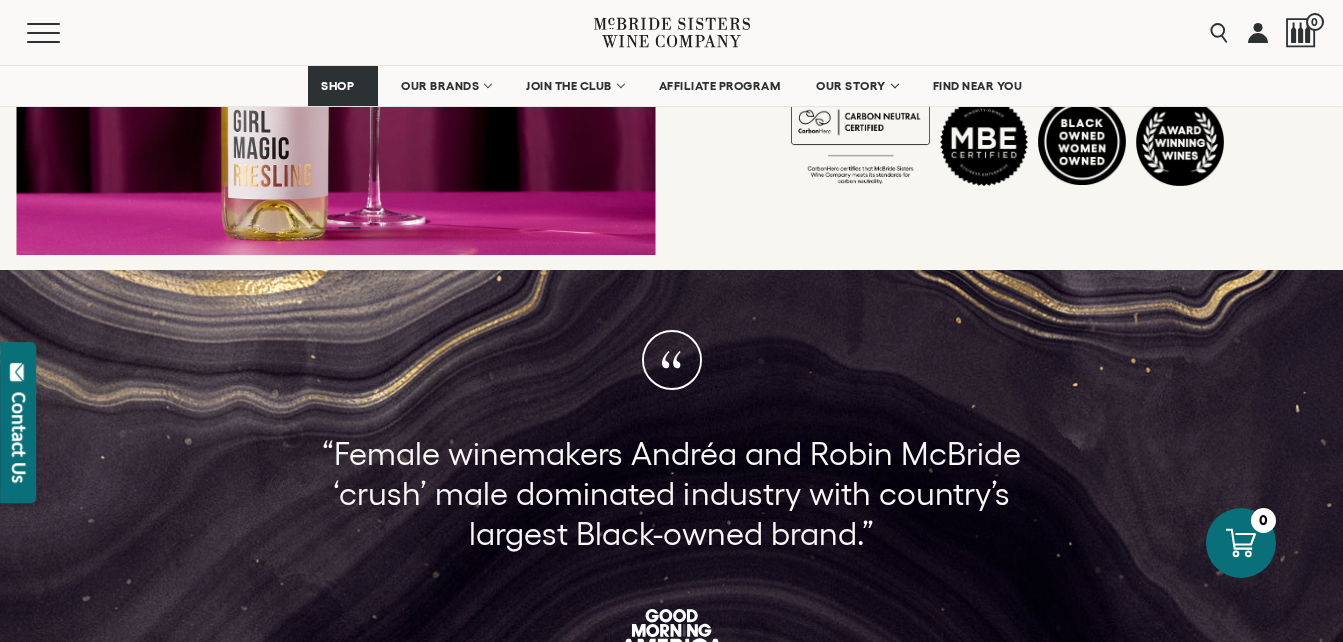 scroll, scrollTop: 919, scrollLeft: 0, axis: vertical 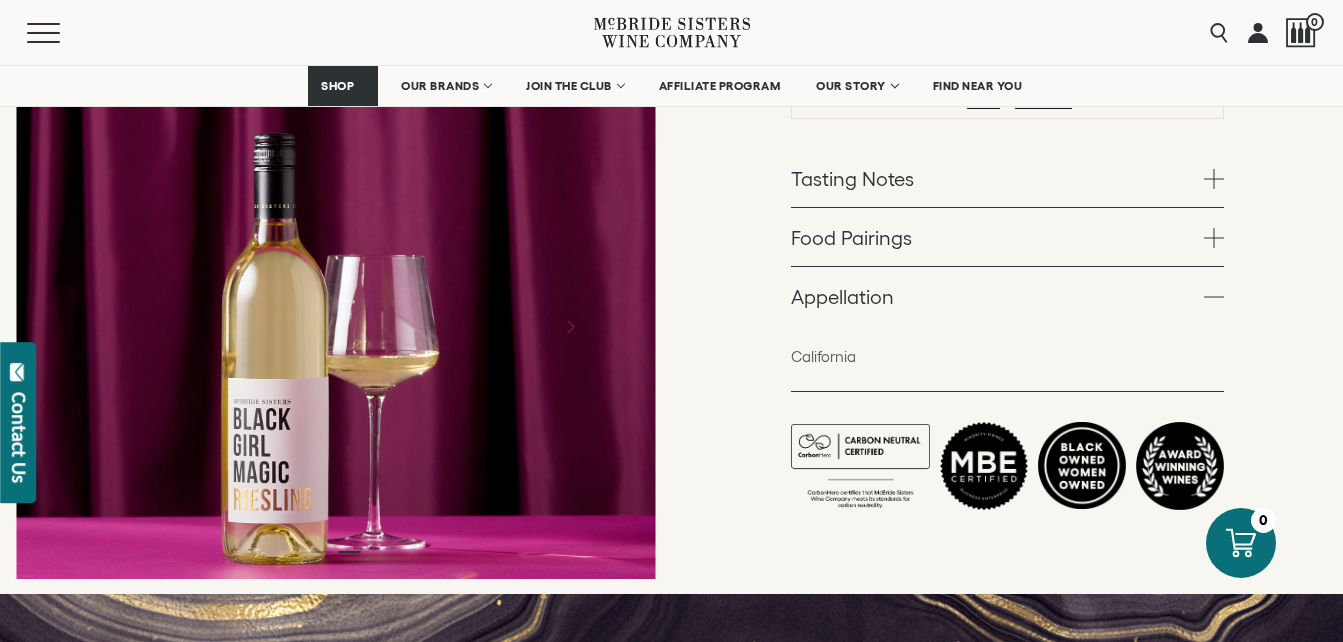 click at bounding box center (1214, 238) 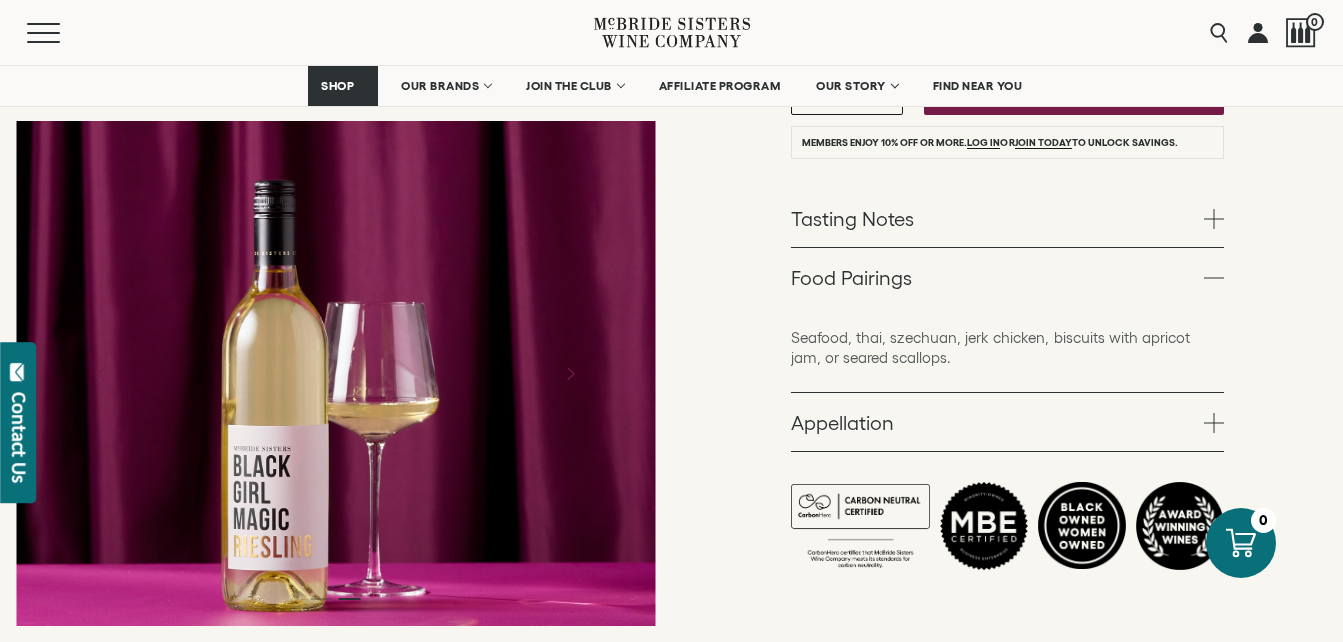 scroll, scrollTop: 369, scrollLeft: 0, axis: vertical 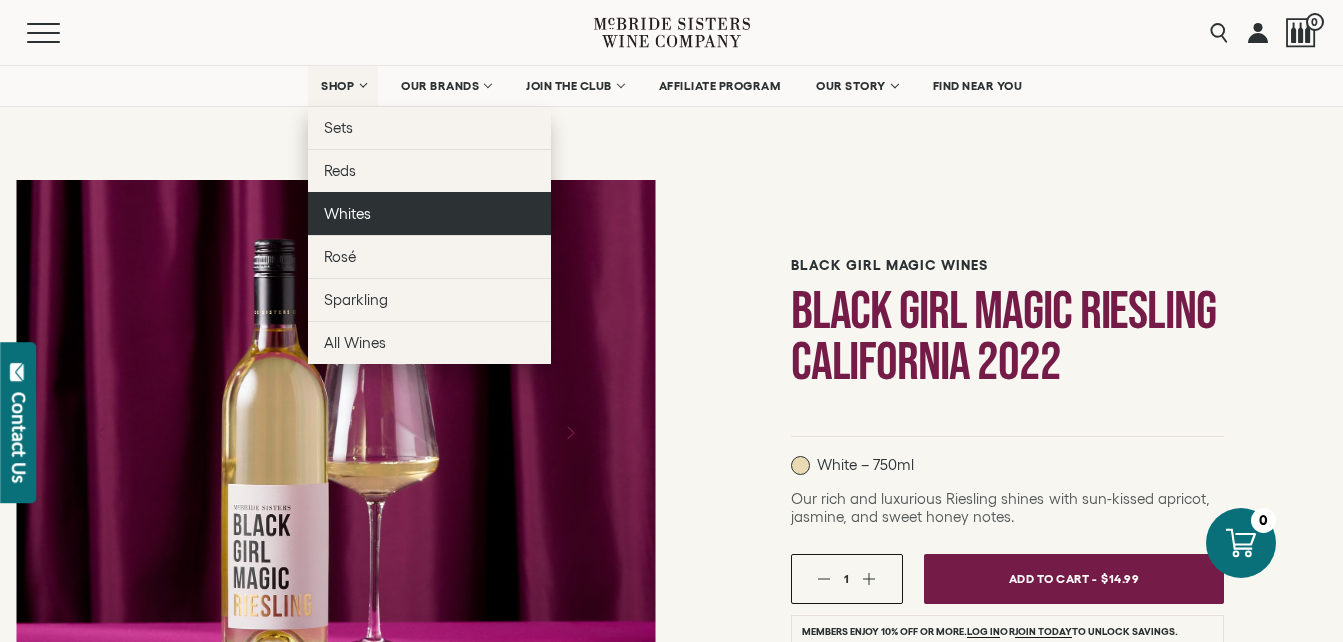 click on "Whites" at bounding box center [347, 213] 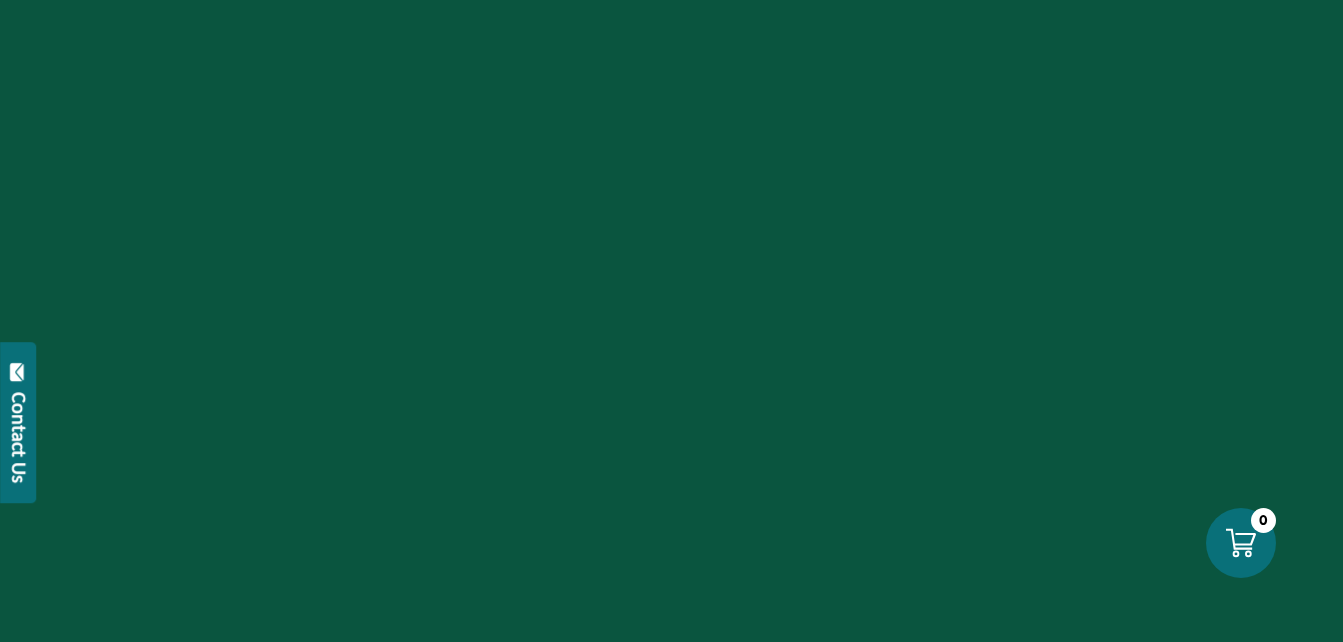 scroll, scrollTop: 0, scrollLeft: 0, axis: both 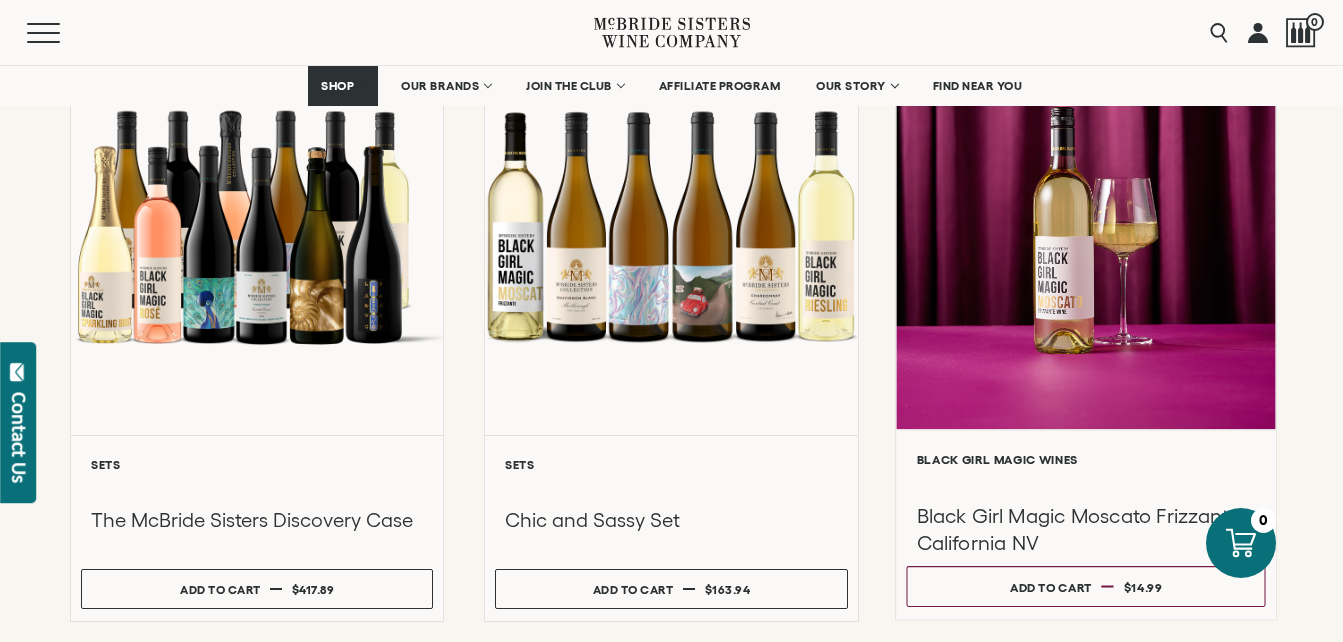 click on "Black Girl Magic Moscato Frizzanté California NV" at bounding box center (1085, 511) 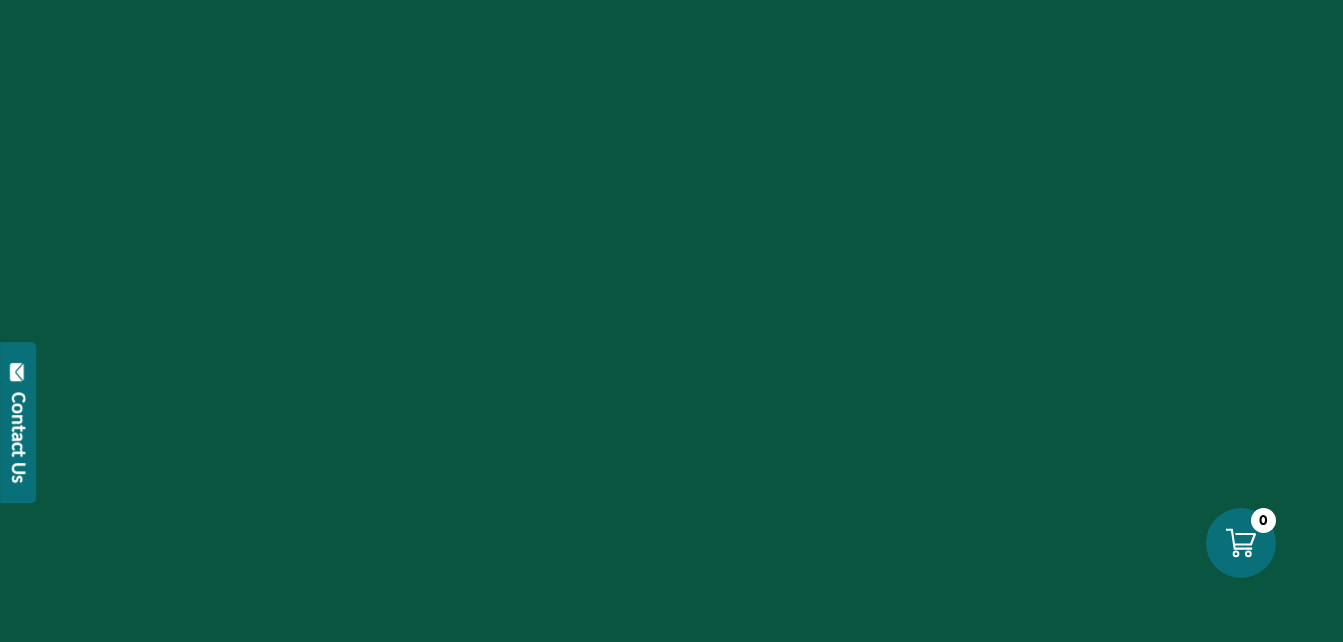 scroll, scrollTop: 0, scrollLeft: 0, axis: both 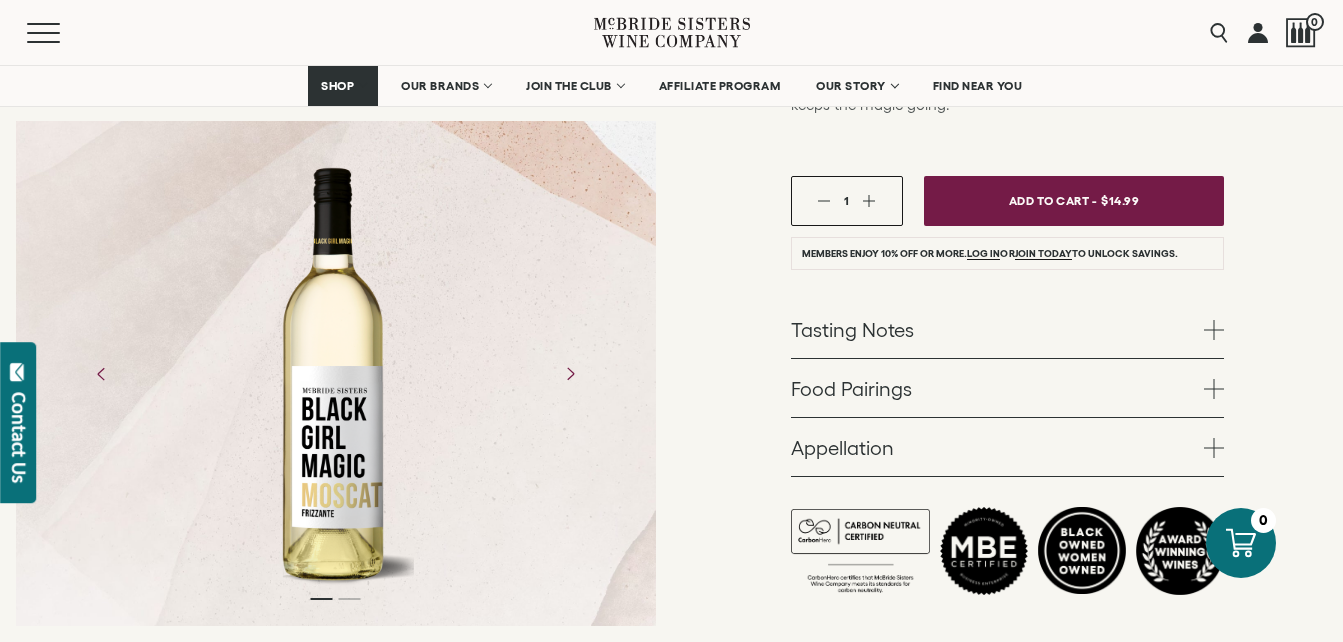 click at bounding box center (1214, 330) 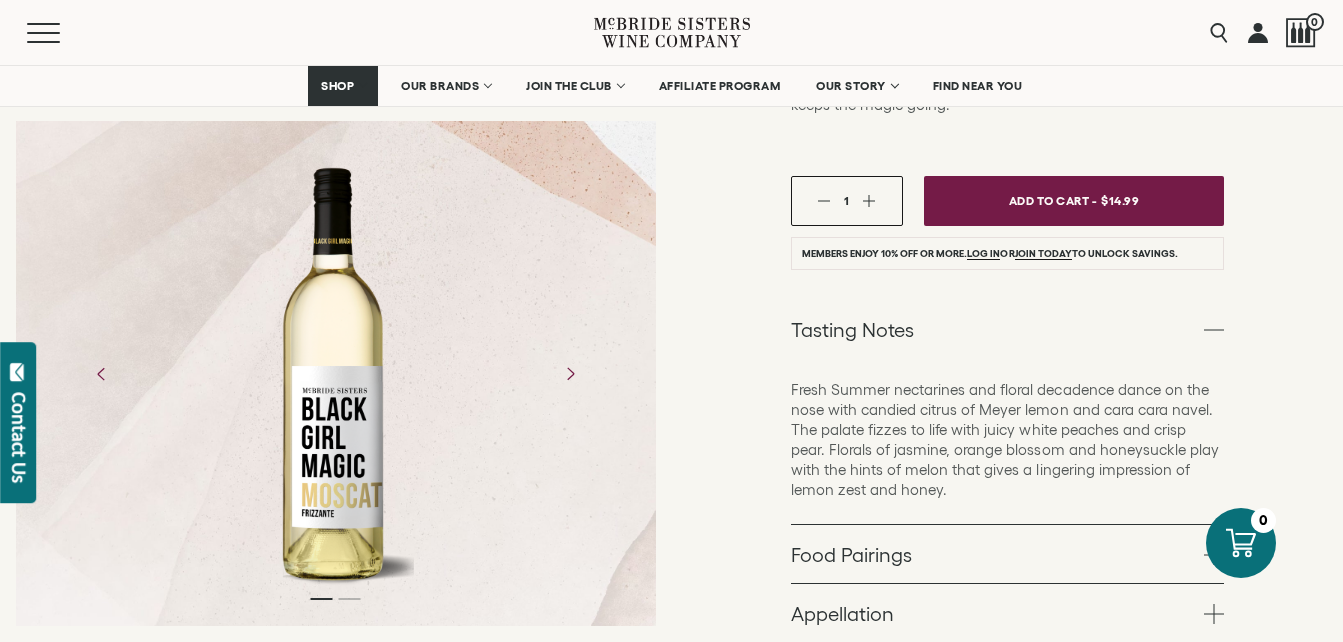 click at bounding box center [1214, 330] 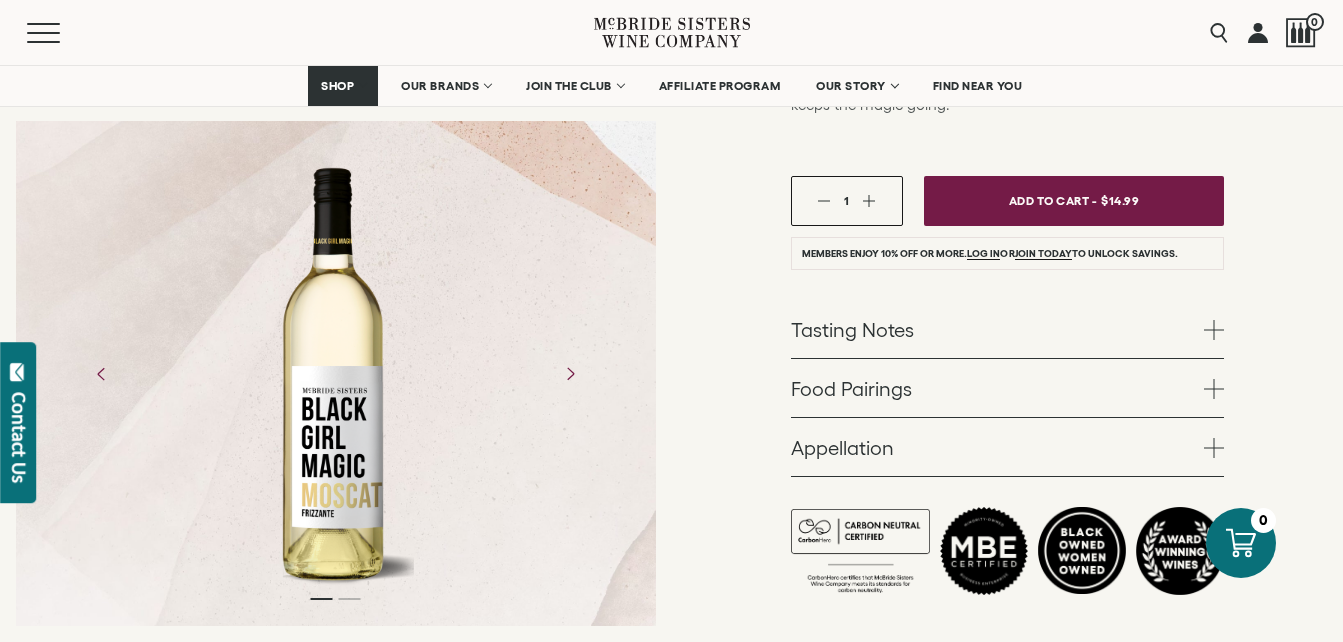 click at bounding box center [1214, 448] 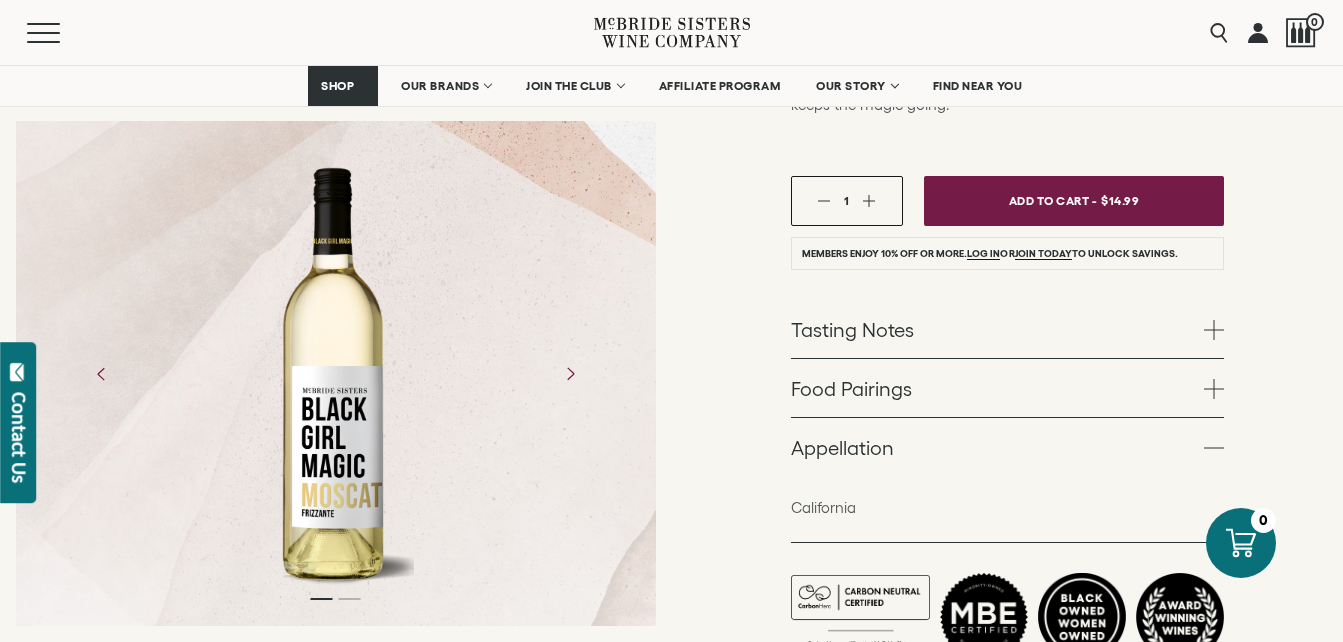 click at bounding box center (1214, 448) 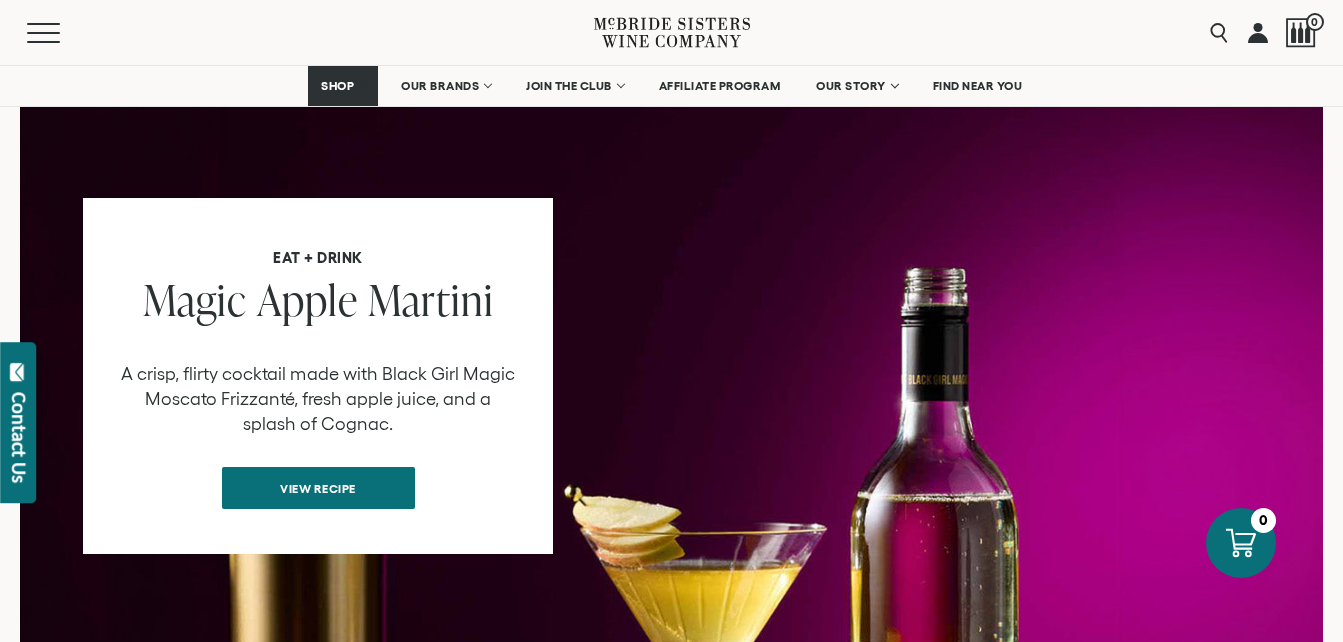 scroll, scrollTop: 1659, scrollLeft: 0, axis: vertical 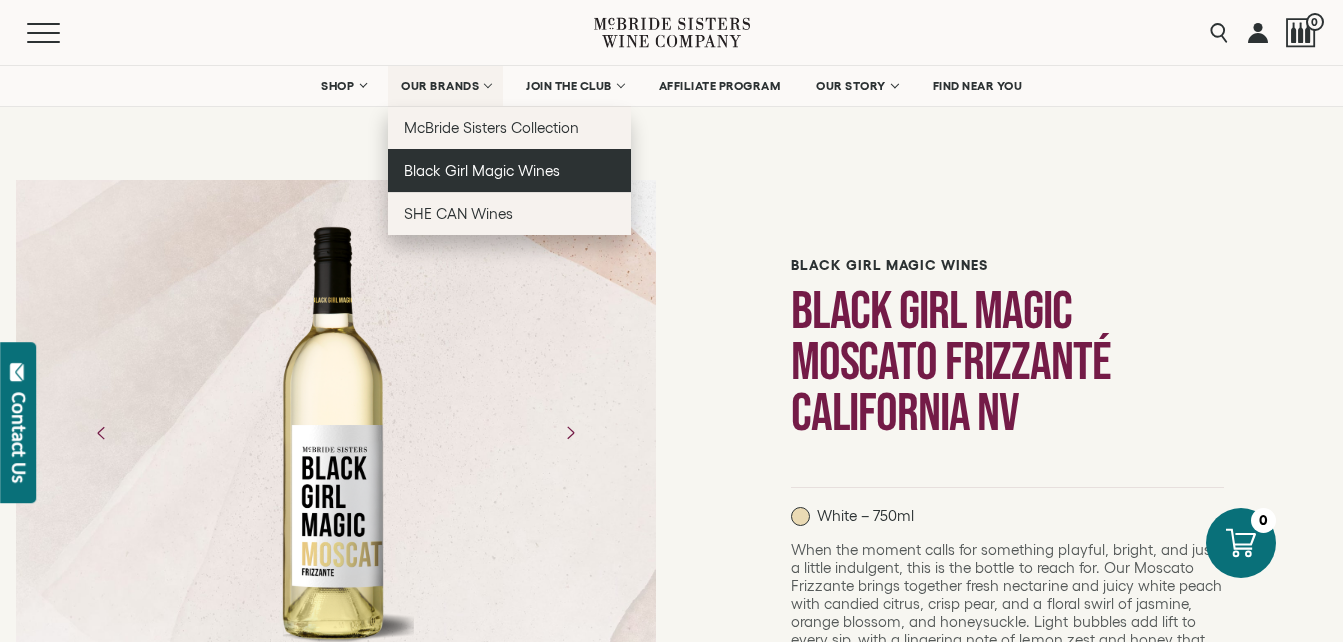click on "Black Girl Magic Wines" at bounding box center (482, 170) 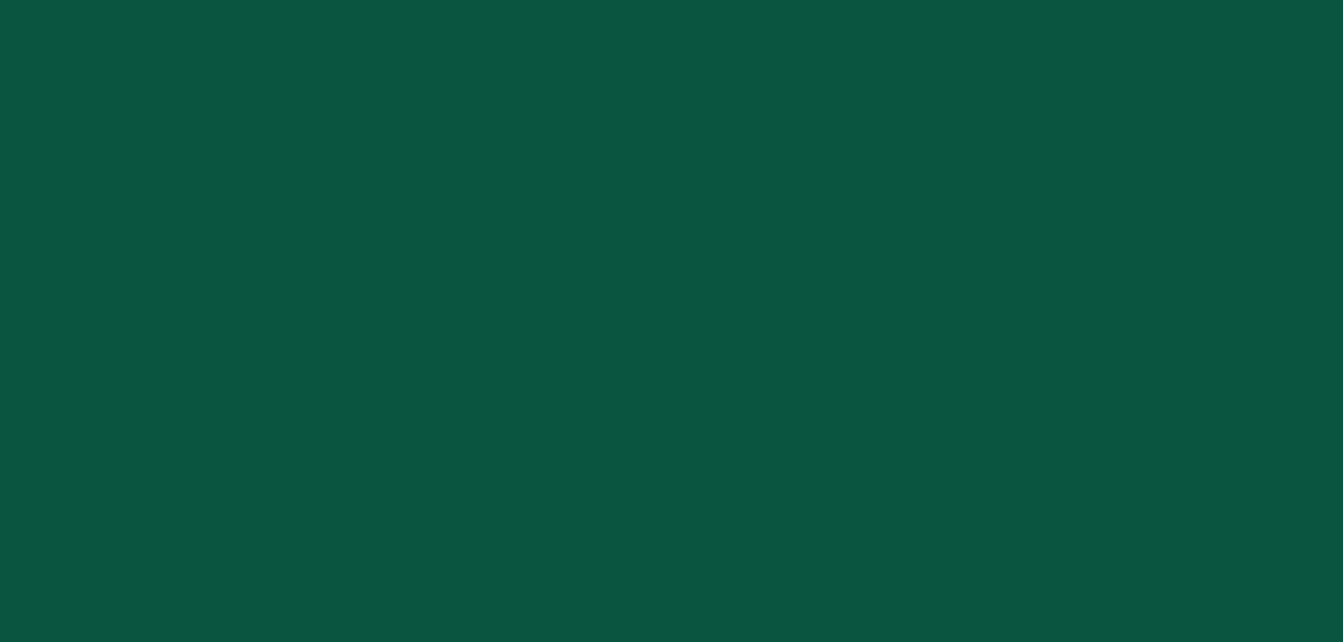scroll, scrollTop: 0, scrollLeft: 0, axis: both 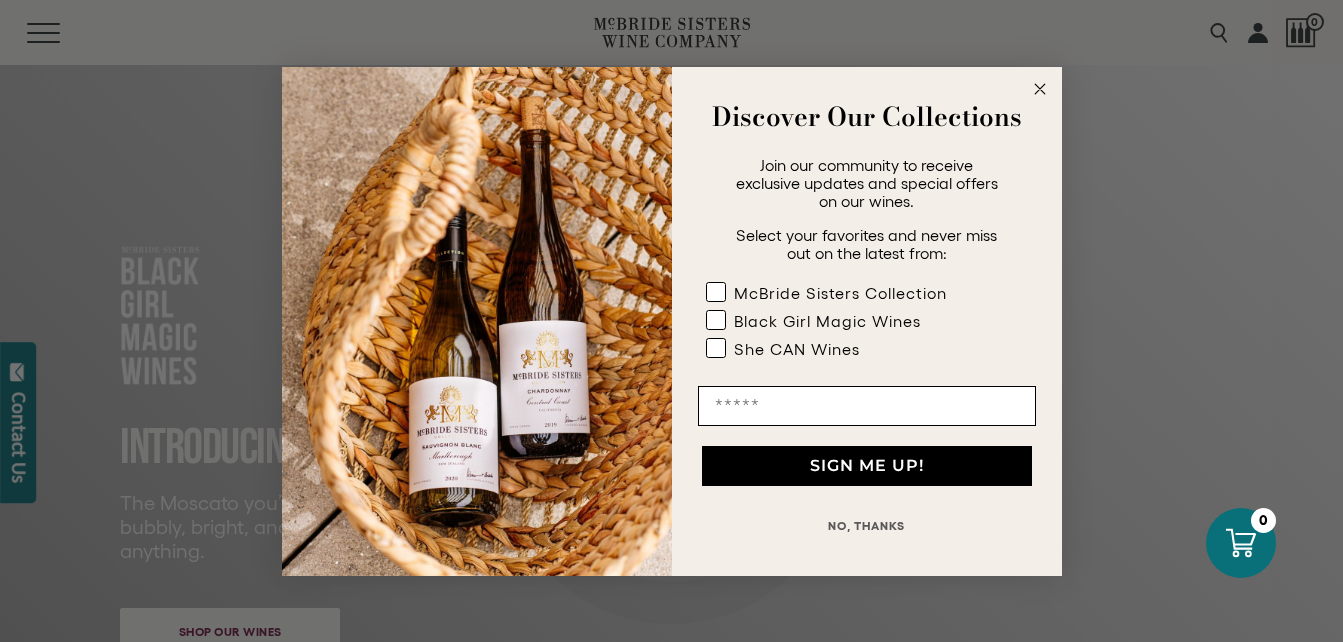 click on "NO, THANKS" at bounding box center [867, 526] 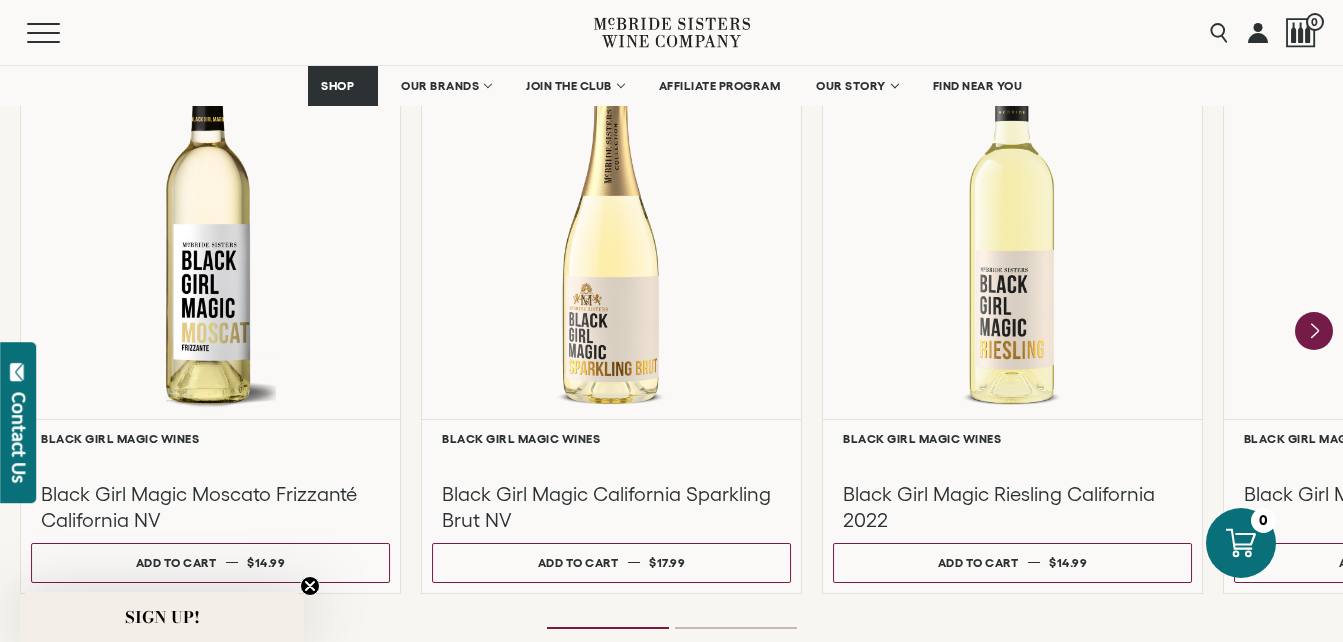 scroll, scrollTop: 1840, scrollLeft: 0, axis: vertical 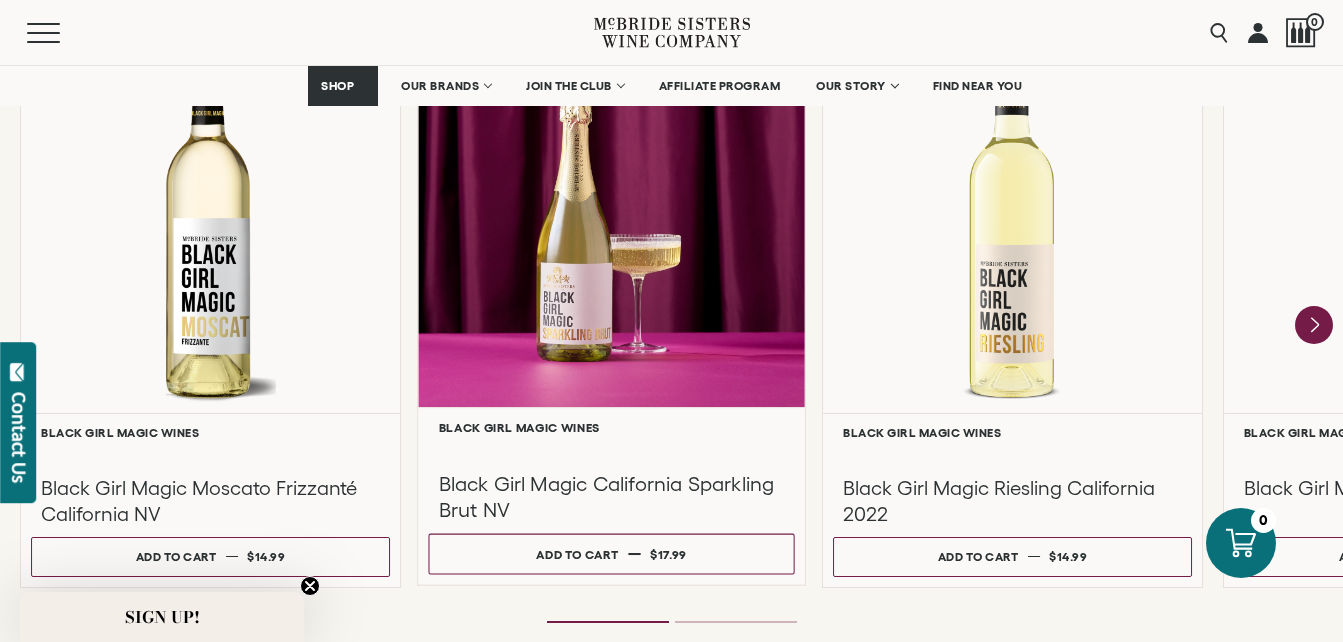 click on "Black Girl Magic California Sparkling Brut NV" at bounding box center [612, 496] 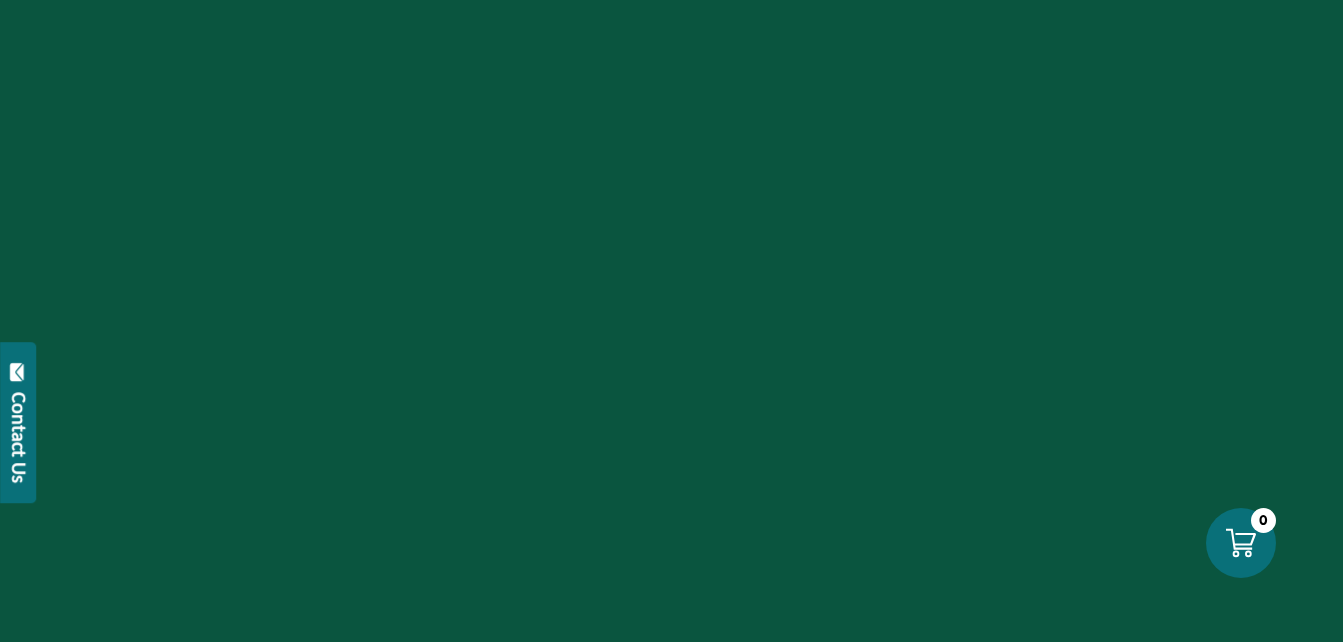 scroll, scrollTop: 0, scrollLeft: 0, axis: both 